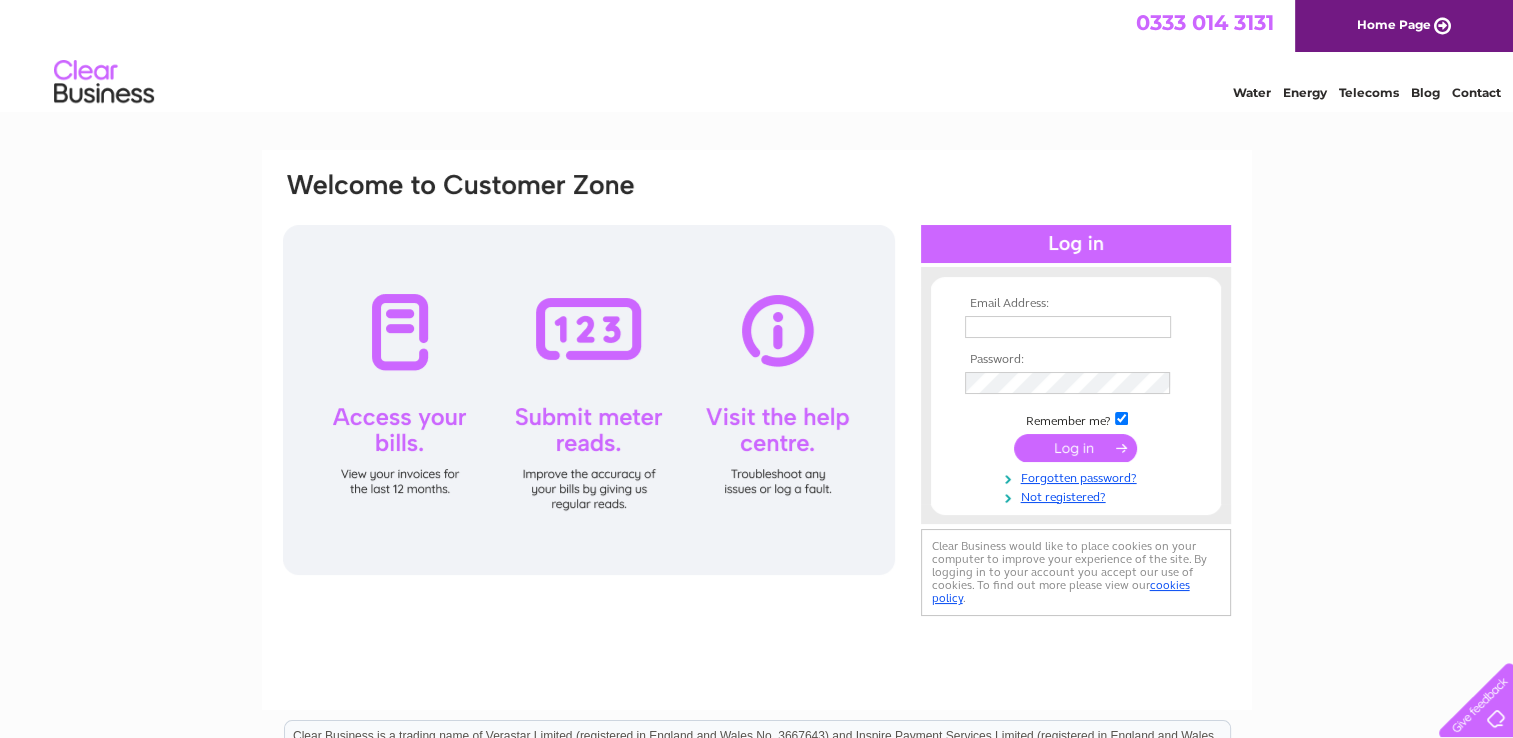 scroll, scrollTop: 0, scrollLeft: 0, axis: both 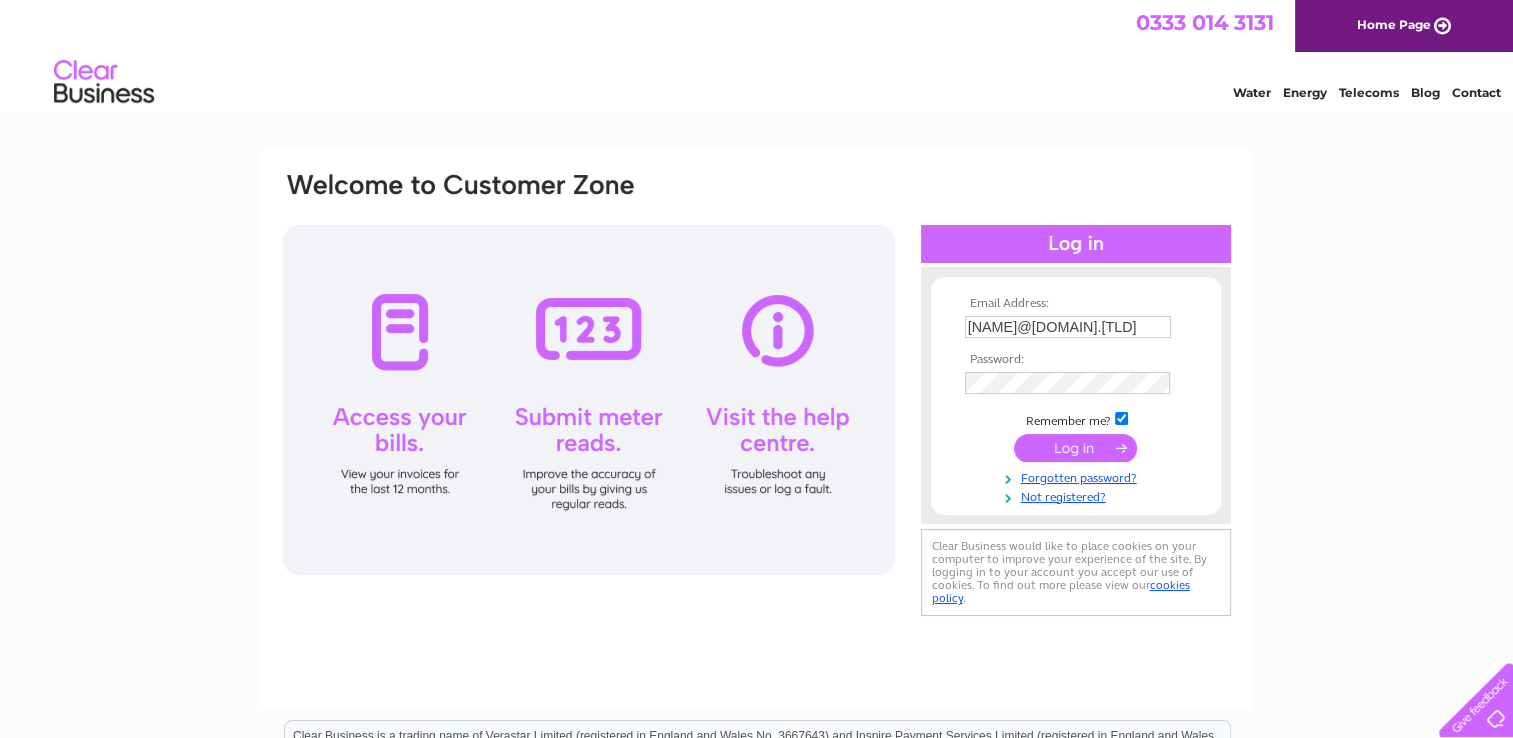 click at bounding box center [1075, 448] 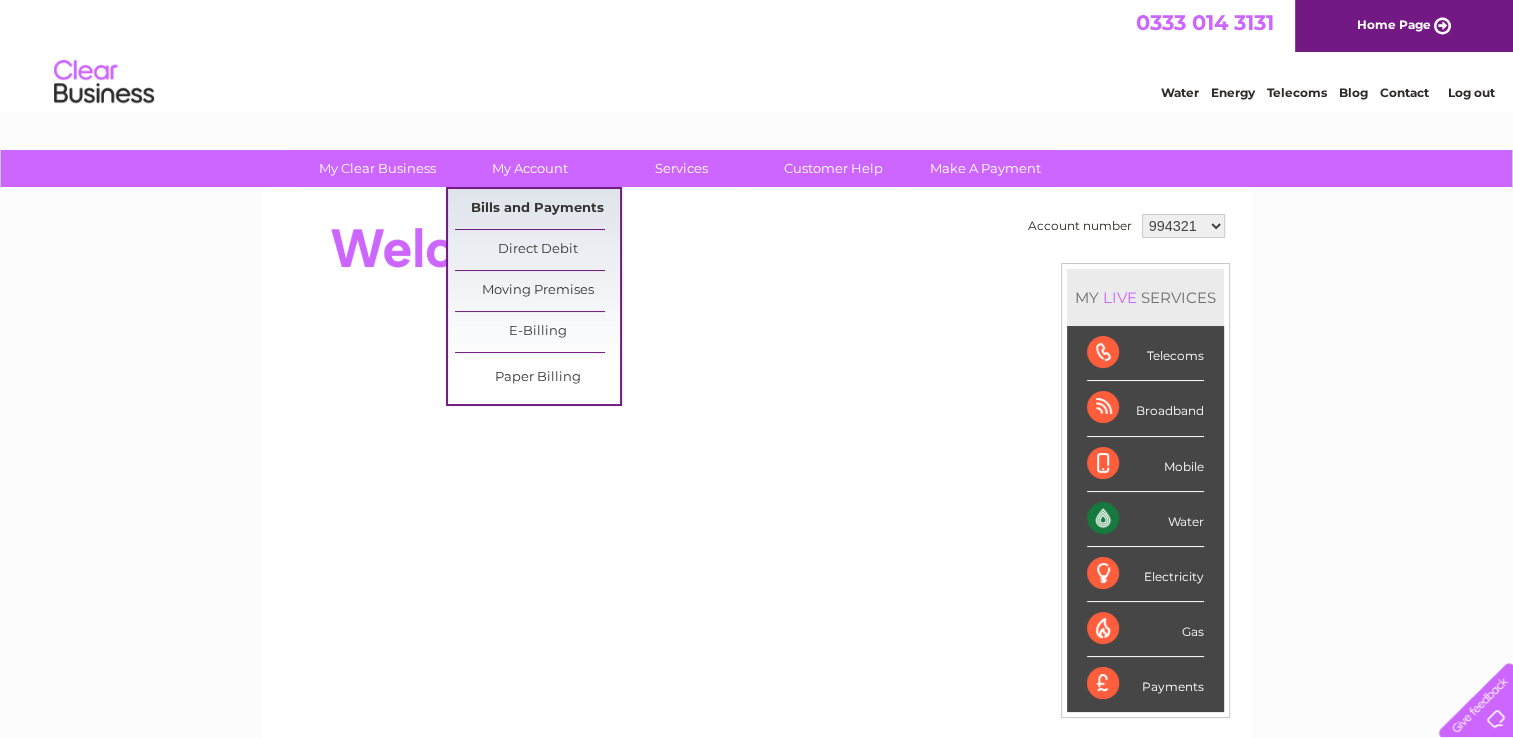 click on "Bills and Payments" at bounding box center [537, 209] 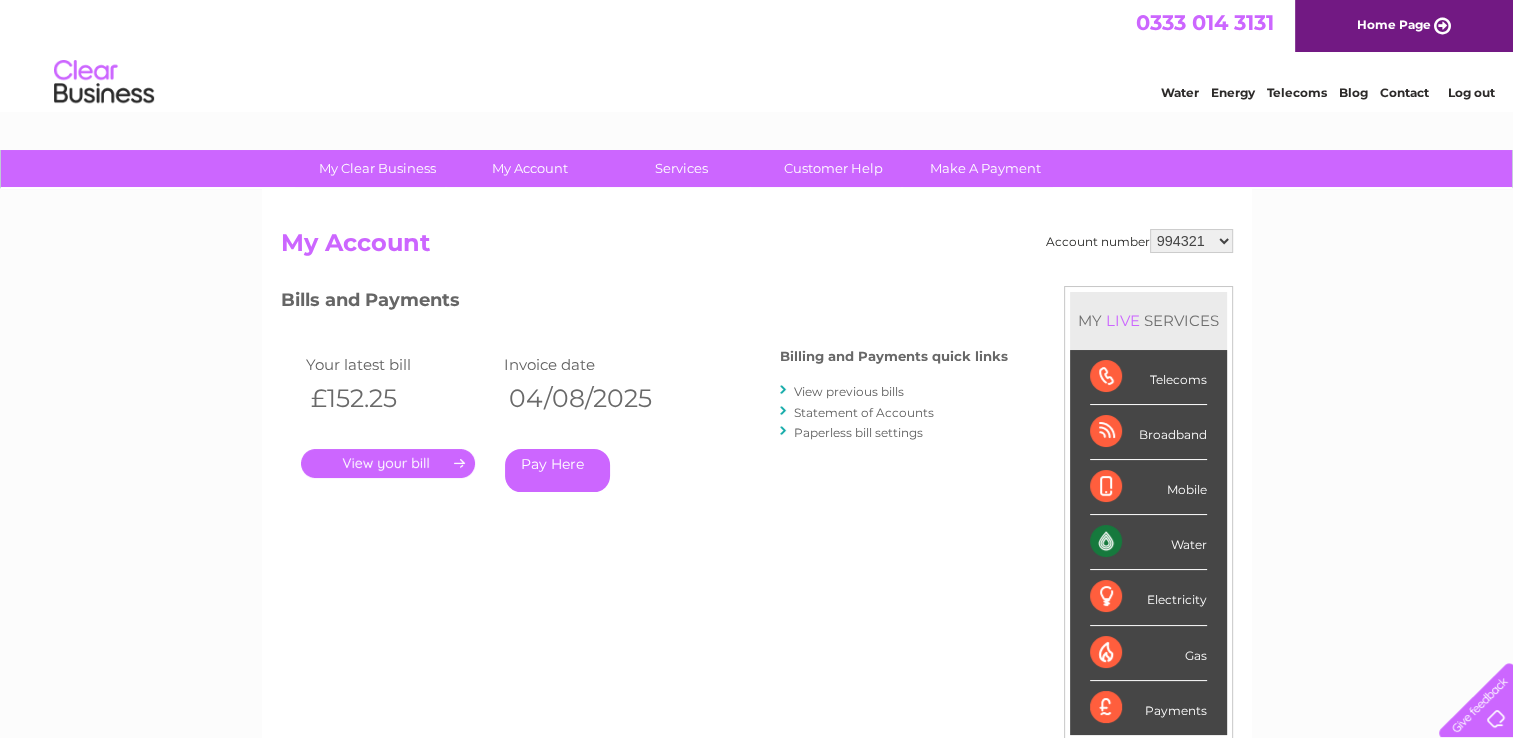 scroll, scrollTop: 0, scrollLeft: 0, axis: both 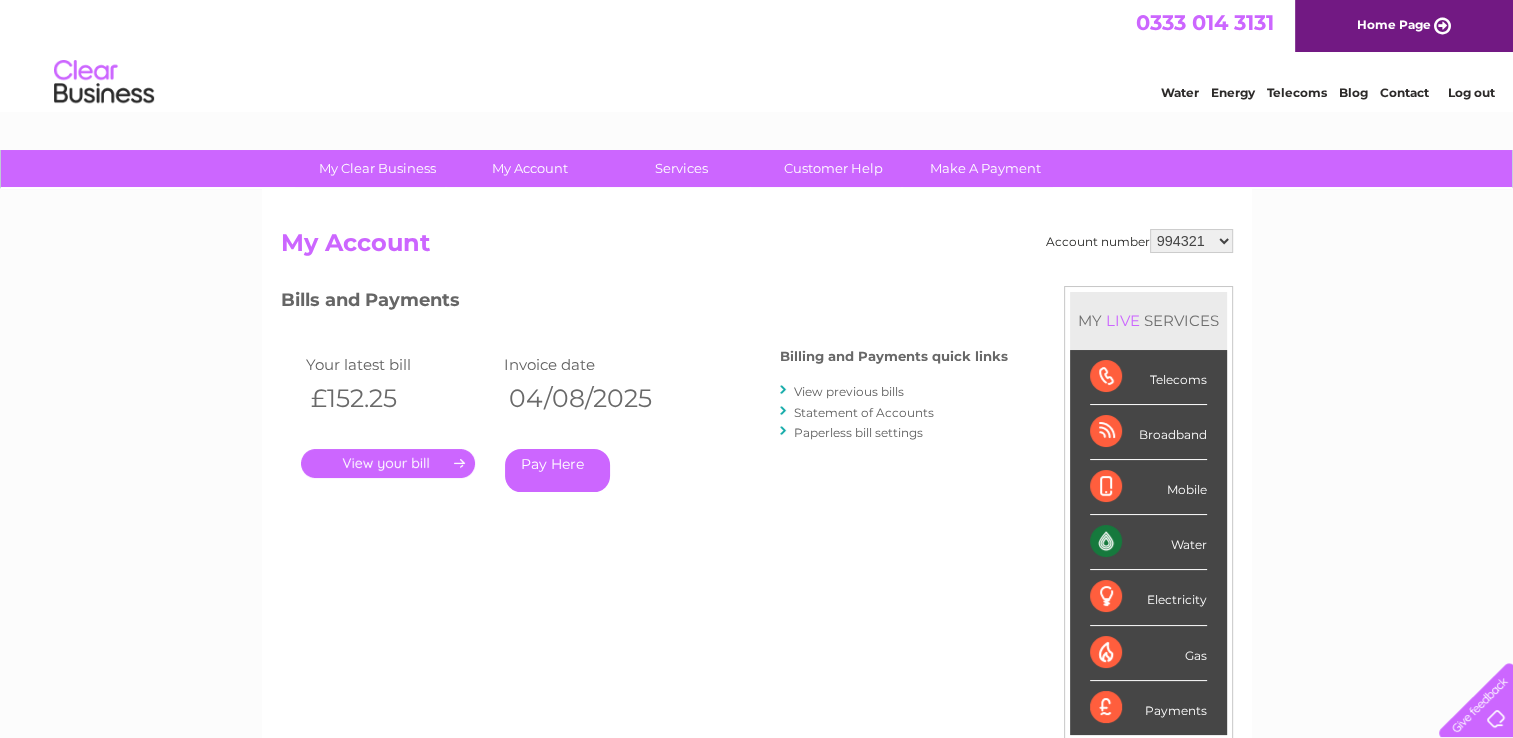 click on "." at bounding box center (388, 463) 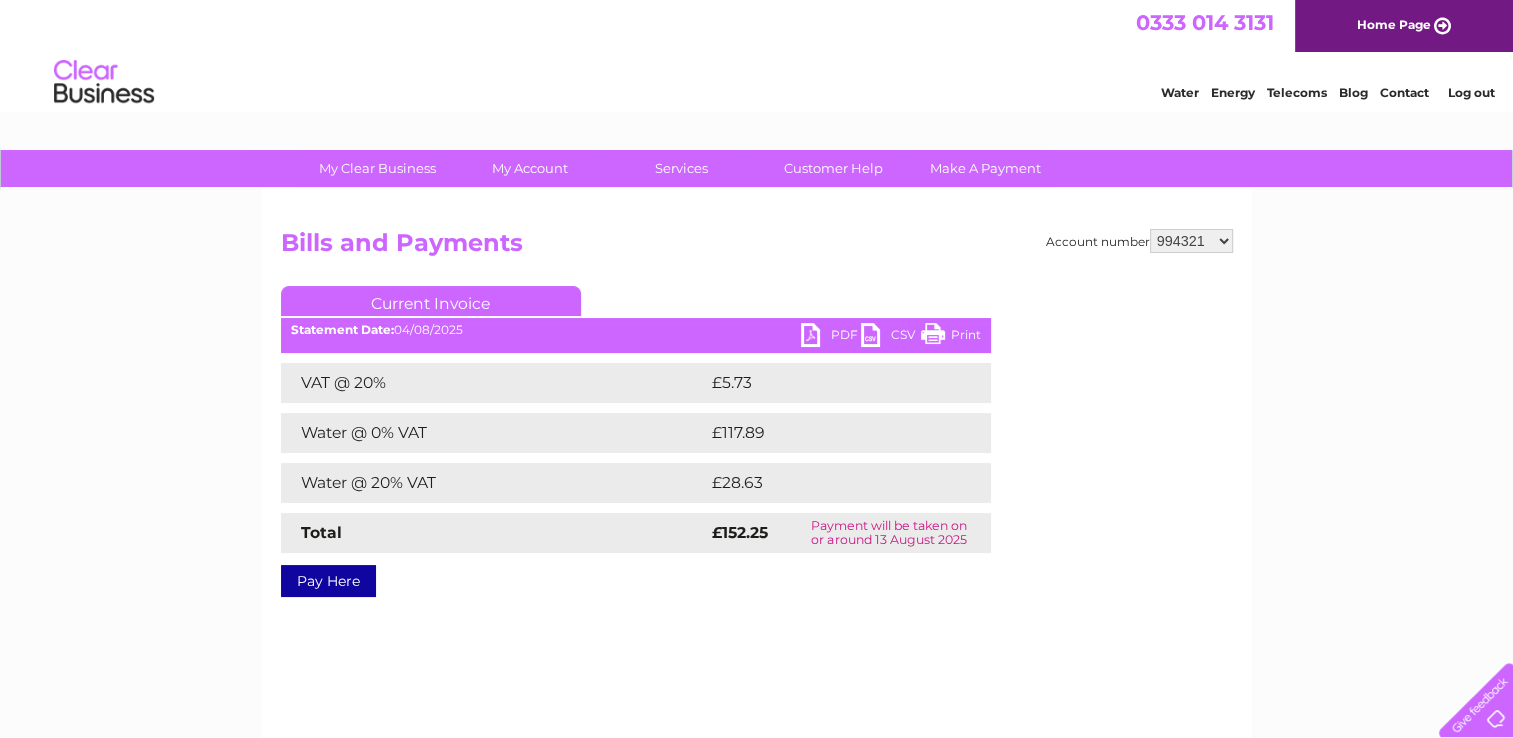 scroll, scrollTop: 0, scrollLeft: 0, axis: both 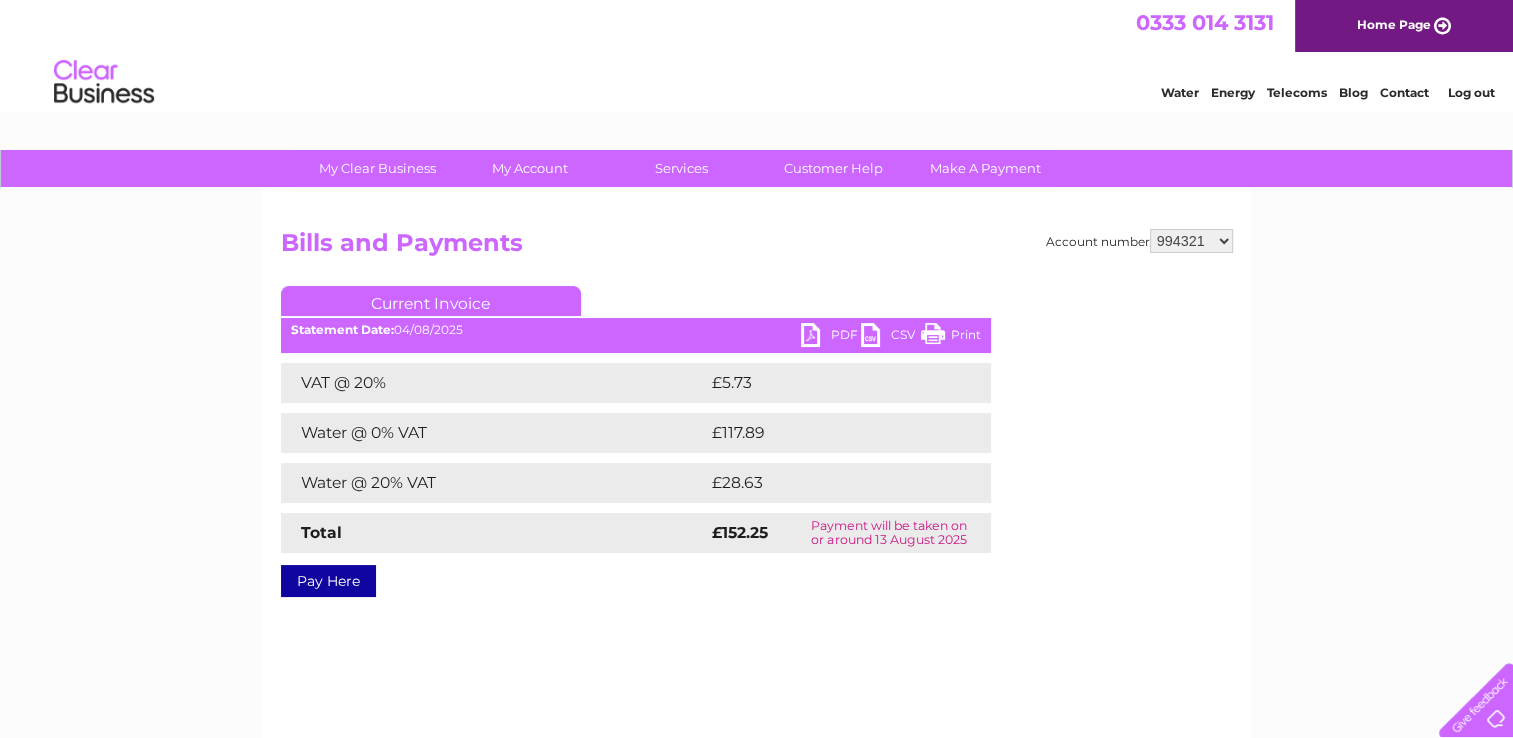 click on "PDF" at bounding box center [831, 337] 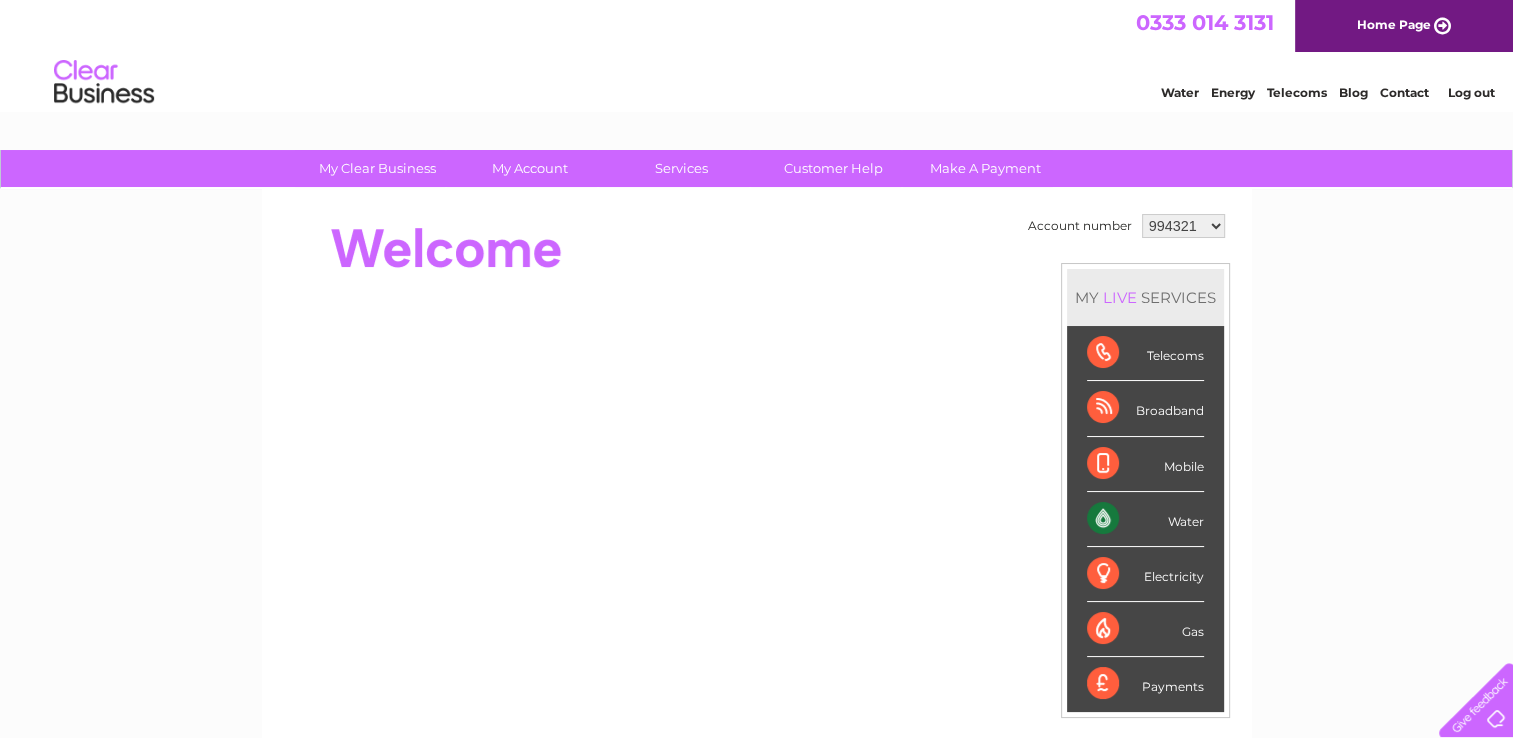 scroll, scrollTop: 0, scrollLeft: 0, axis: both 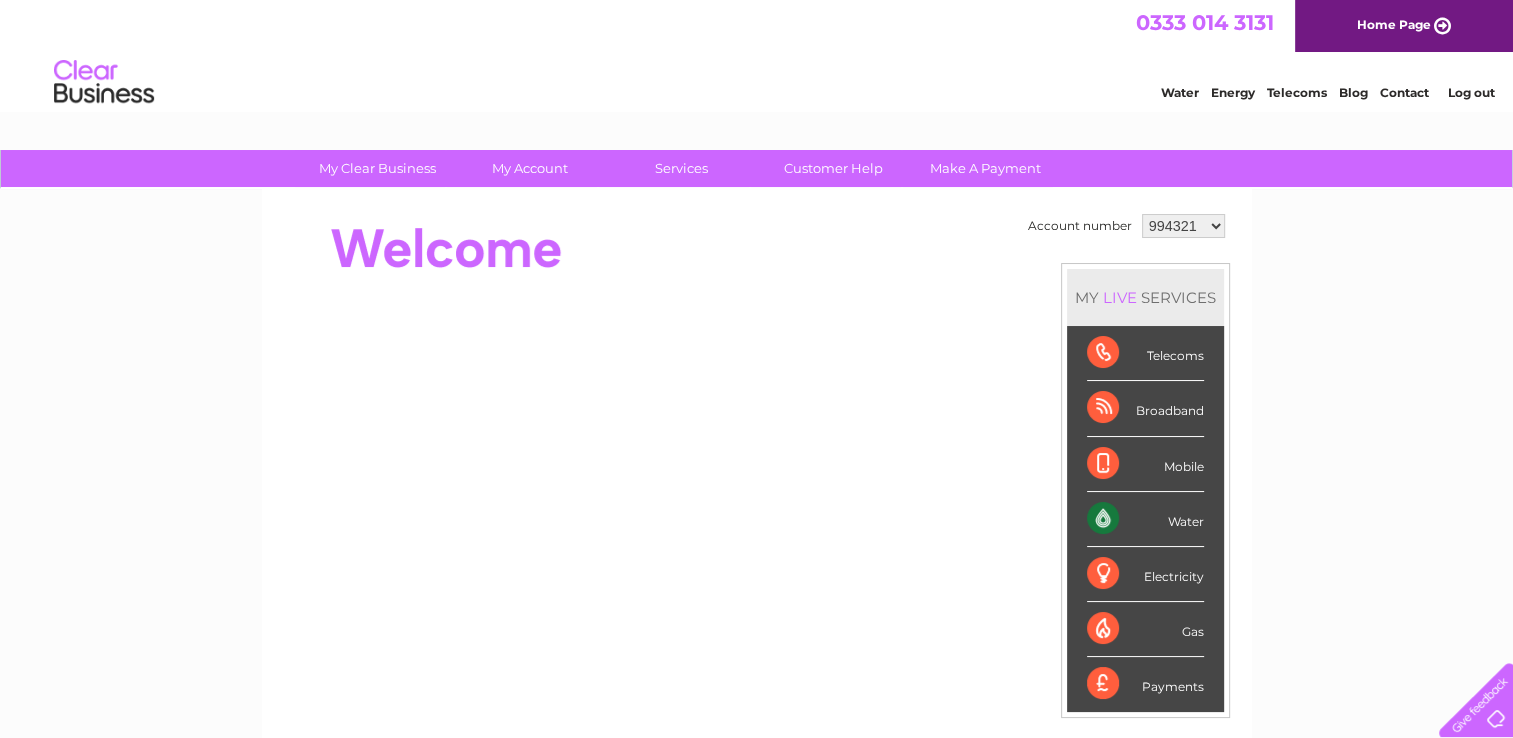 click on "994321
1091852
1091859
1091864
1091867
1091873
1091880
1091883
1091886
1091888
1091891" at bounding box center [1183, 226] 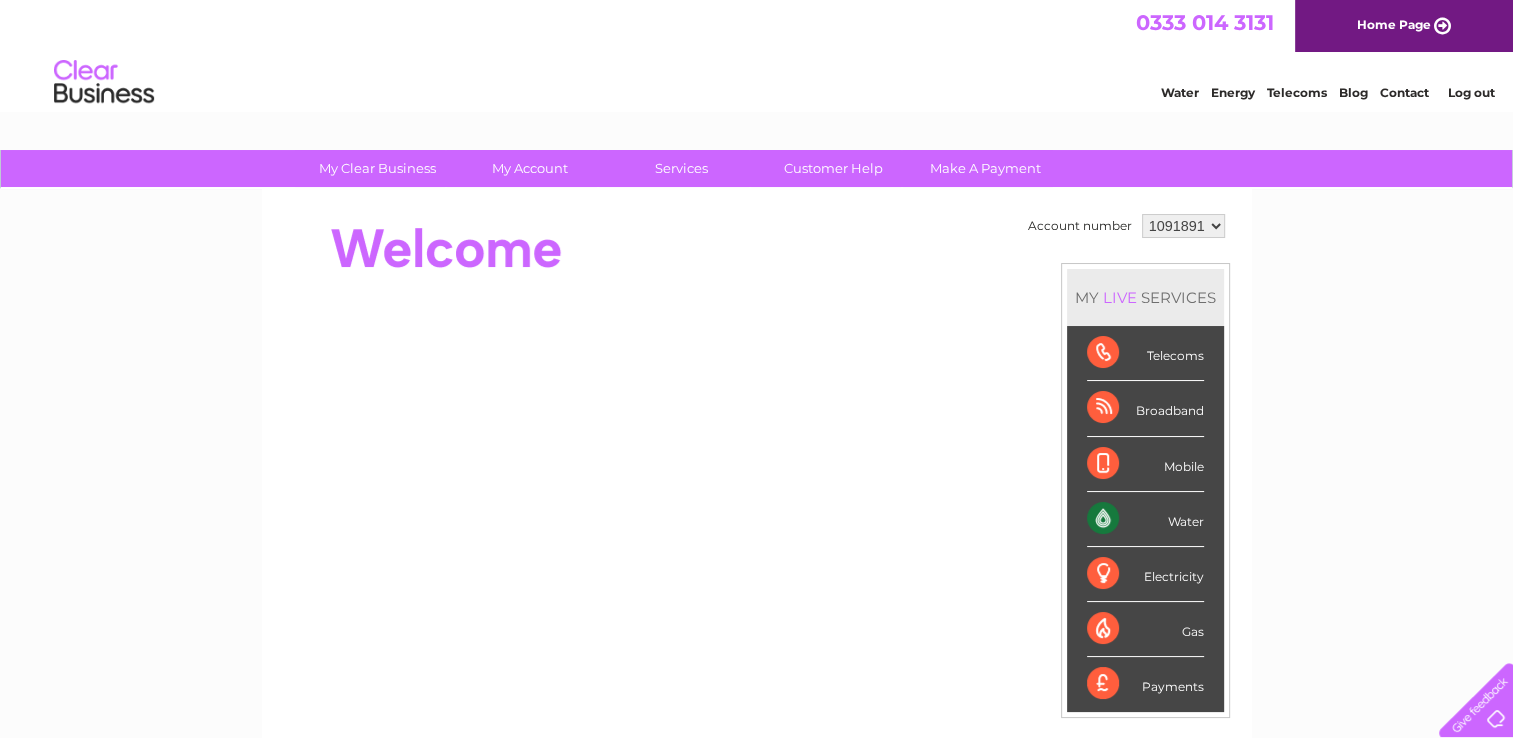 scroll, scrollTop: 0, scrollLeft: 0, axis: both 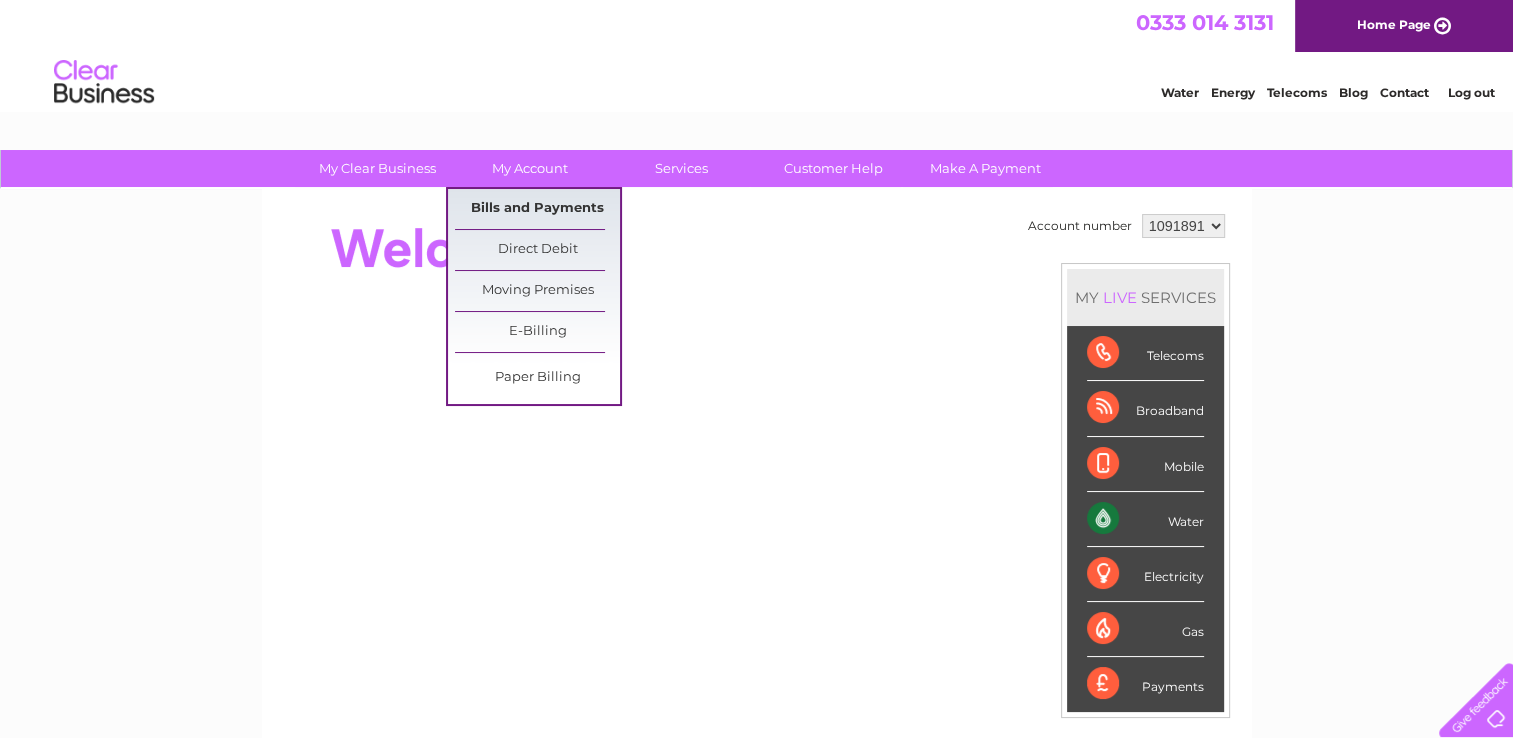 click on "Bills and Payments" at bounding box center [537, 209] 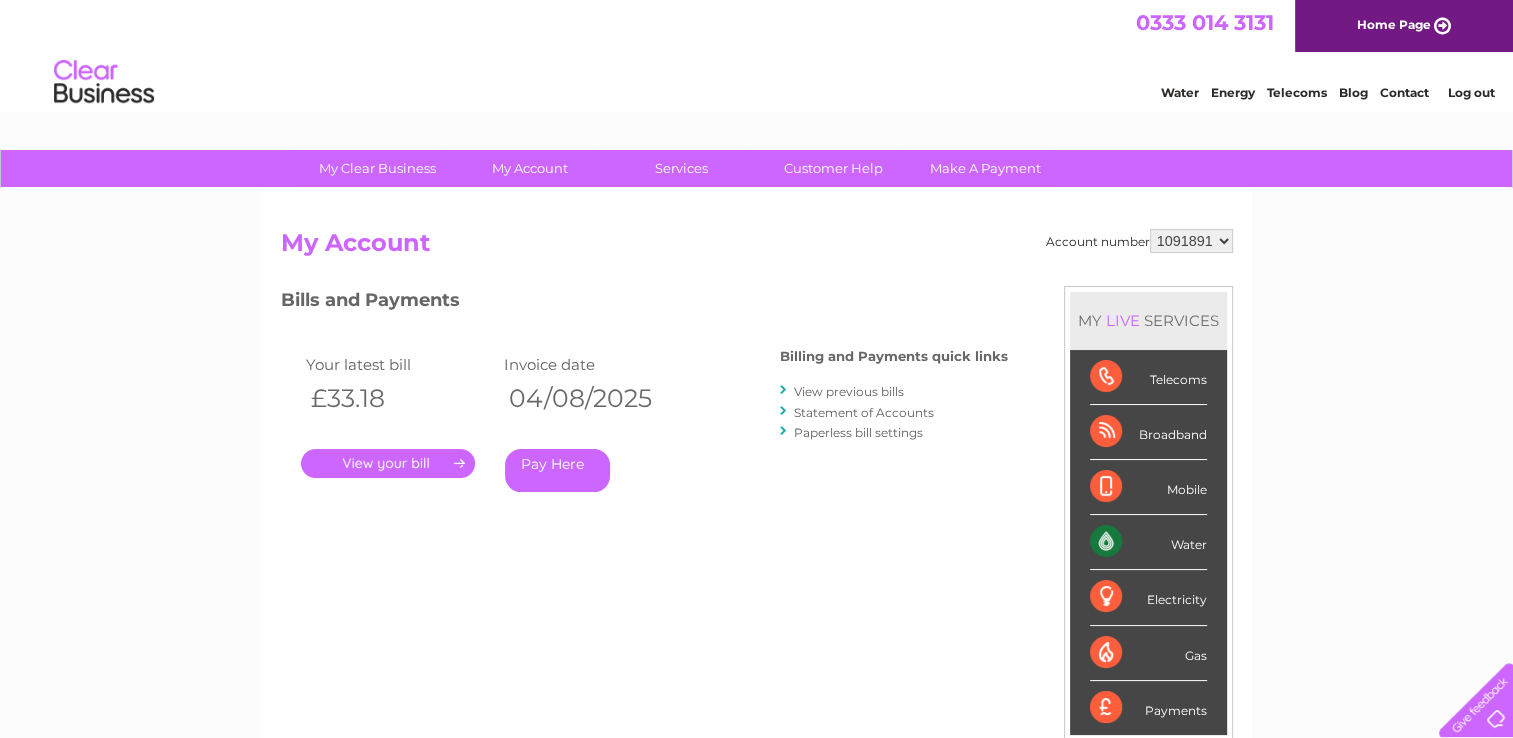 scroll, scrollTop: 0, scrollLeft: 0, axis: both 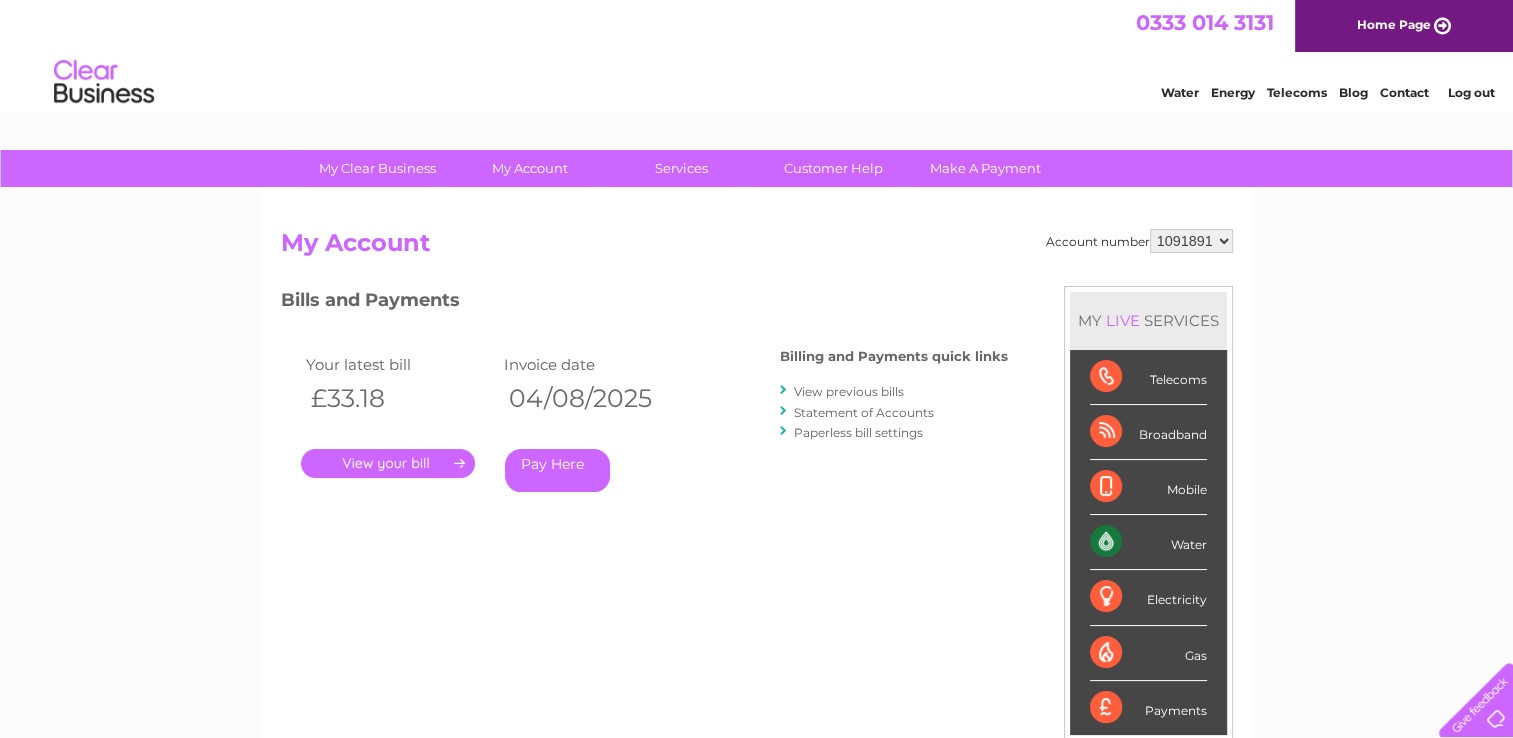 click on "." at bounding box center (388, 463) 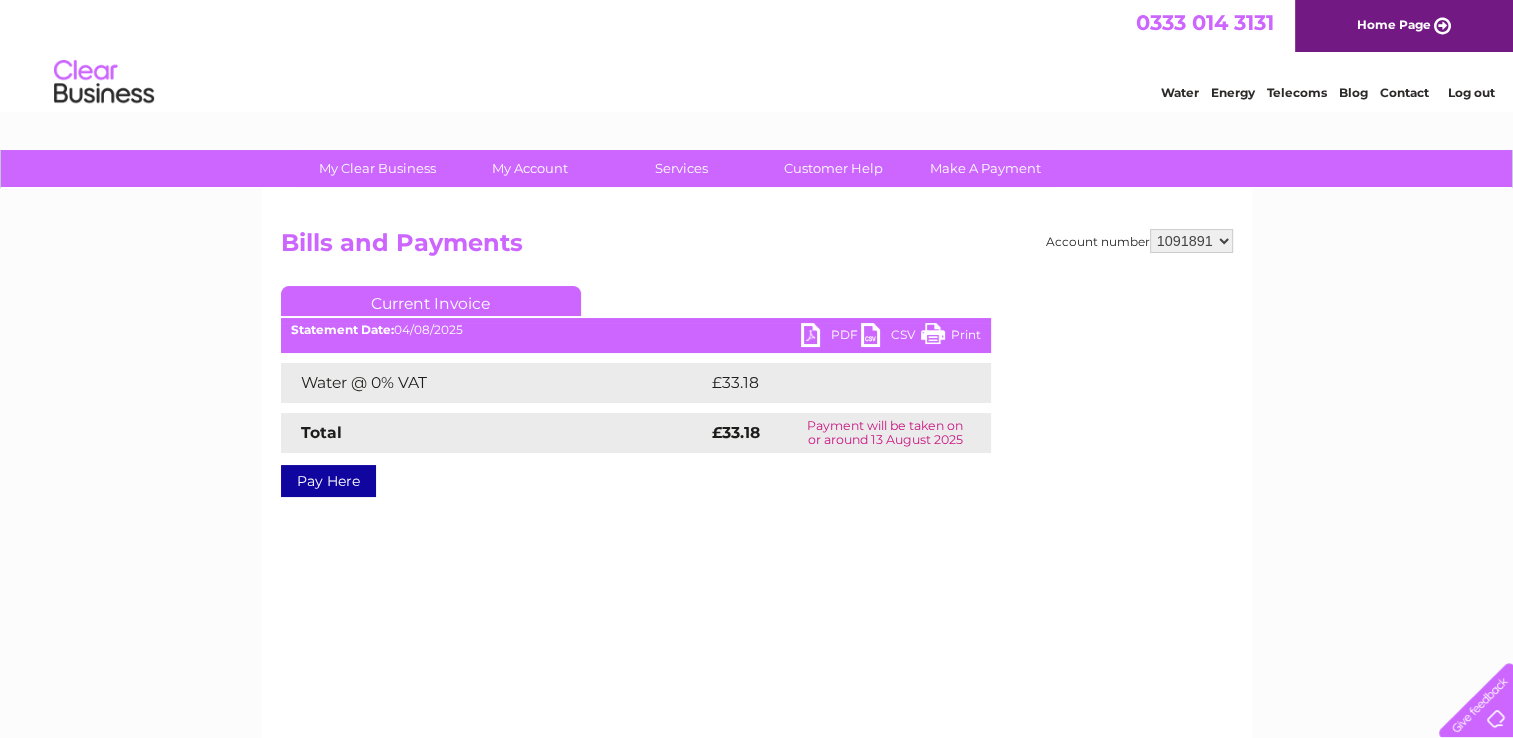 scroll, scrollTop: 0, scrollLeft: 0, axis: both 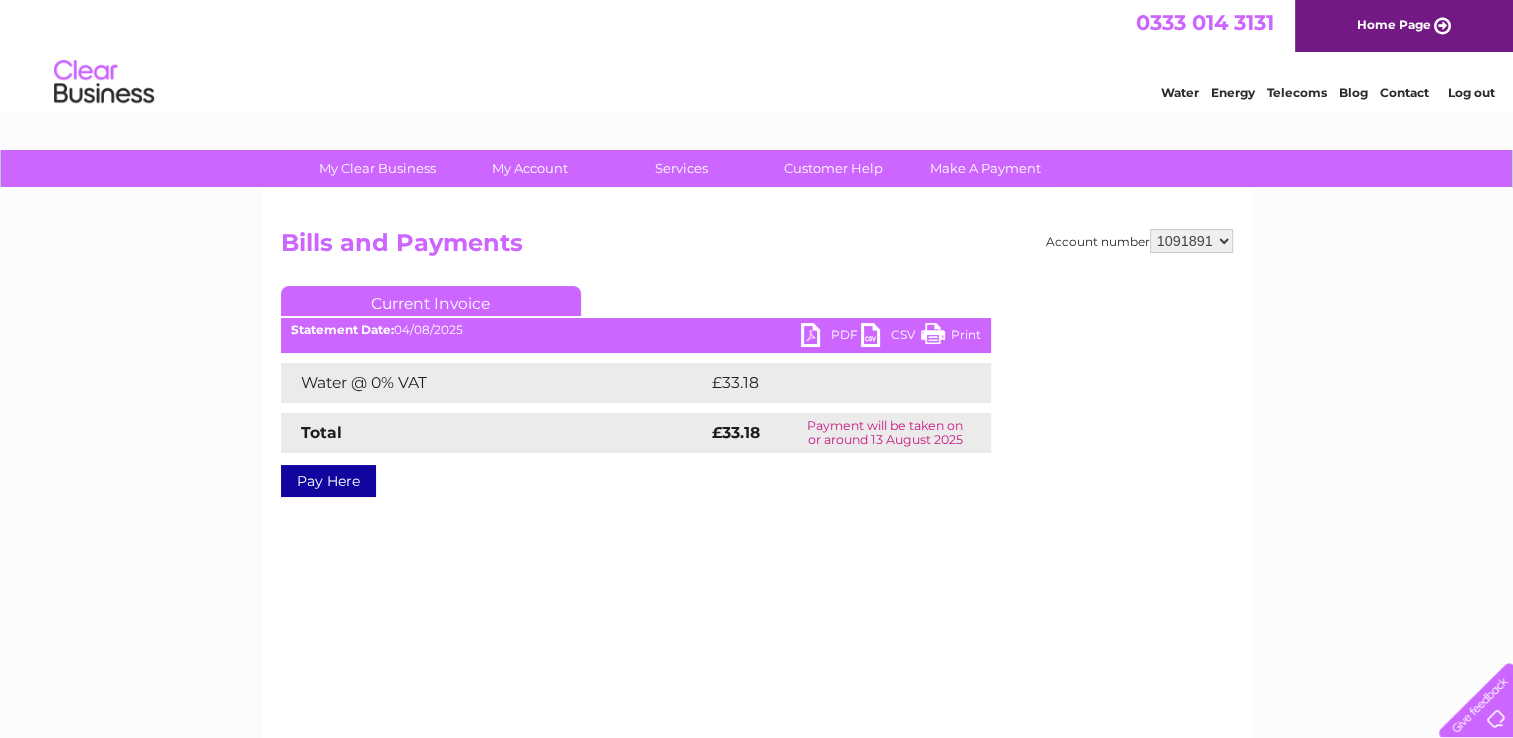 click on "PDF" at bounding box center [831, 337] 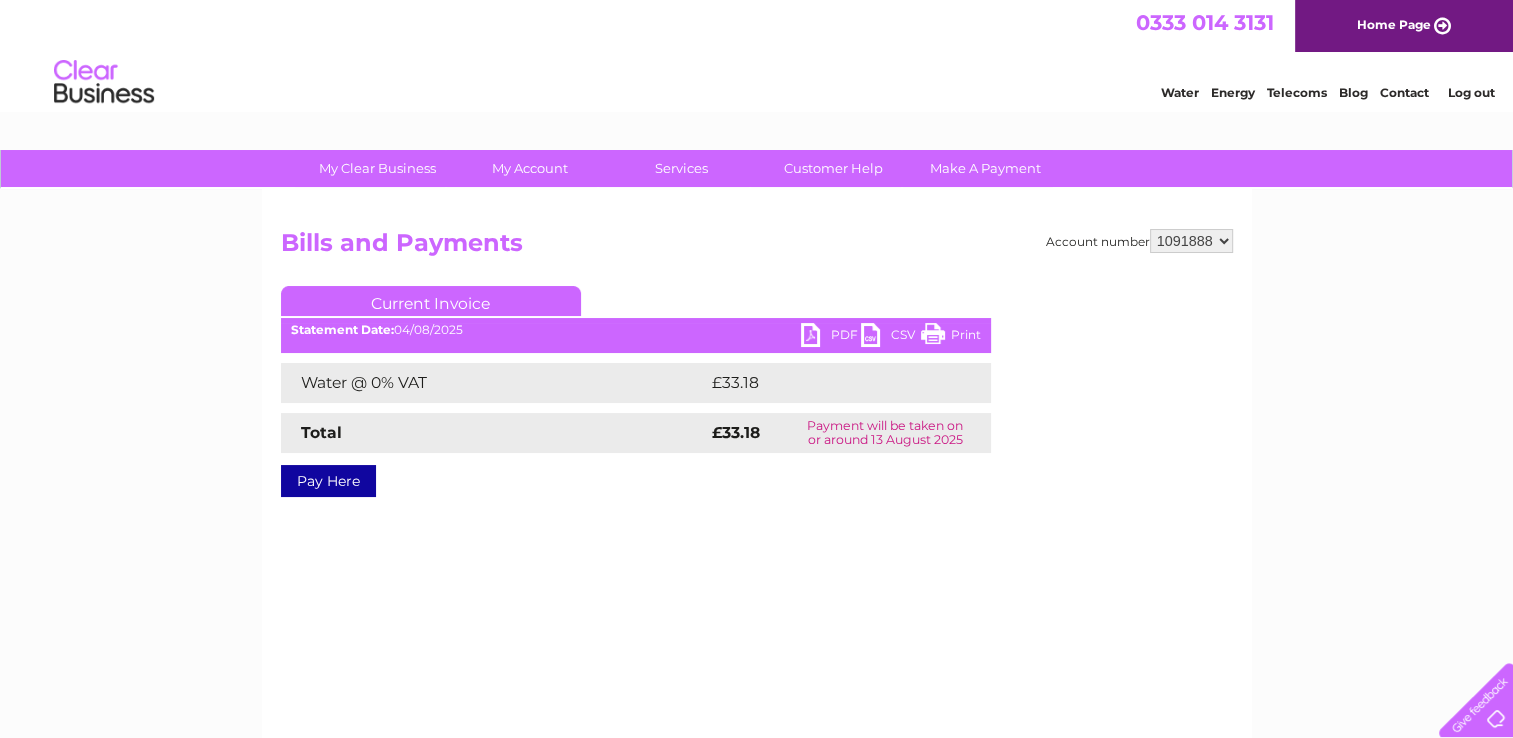 click on "994321
1091852
1091859
1091864
1091867
1091873
1091880
1091883
1091886
1091888
1091891" at bounding box center [1191, 241] 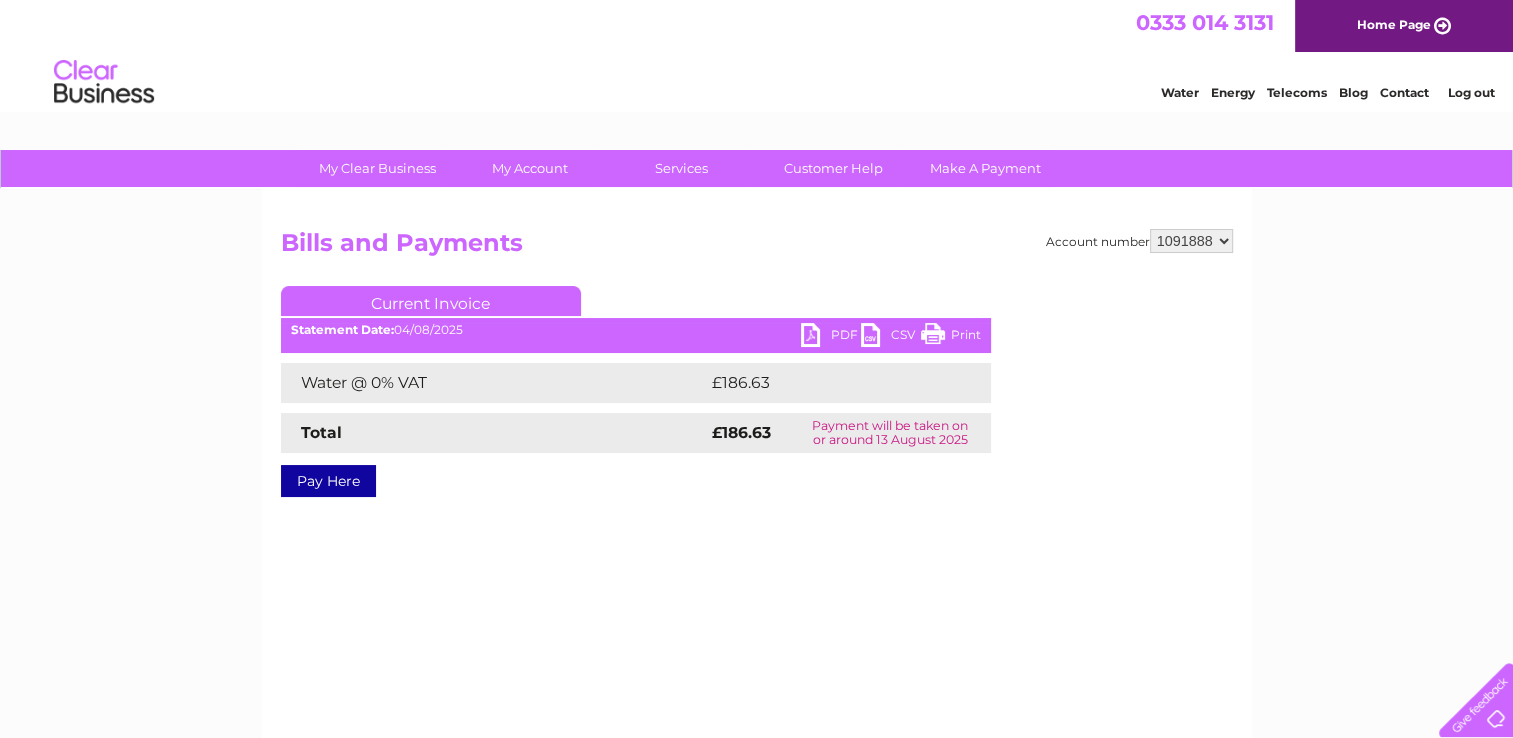scroll, scrollTop: 0, scrollLeft: 0, axis: both 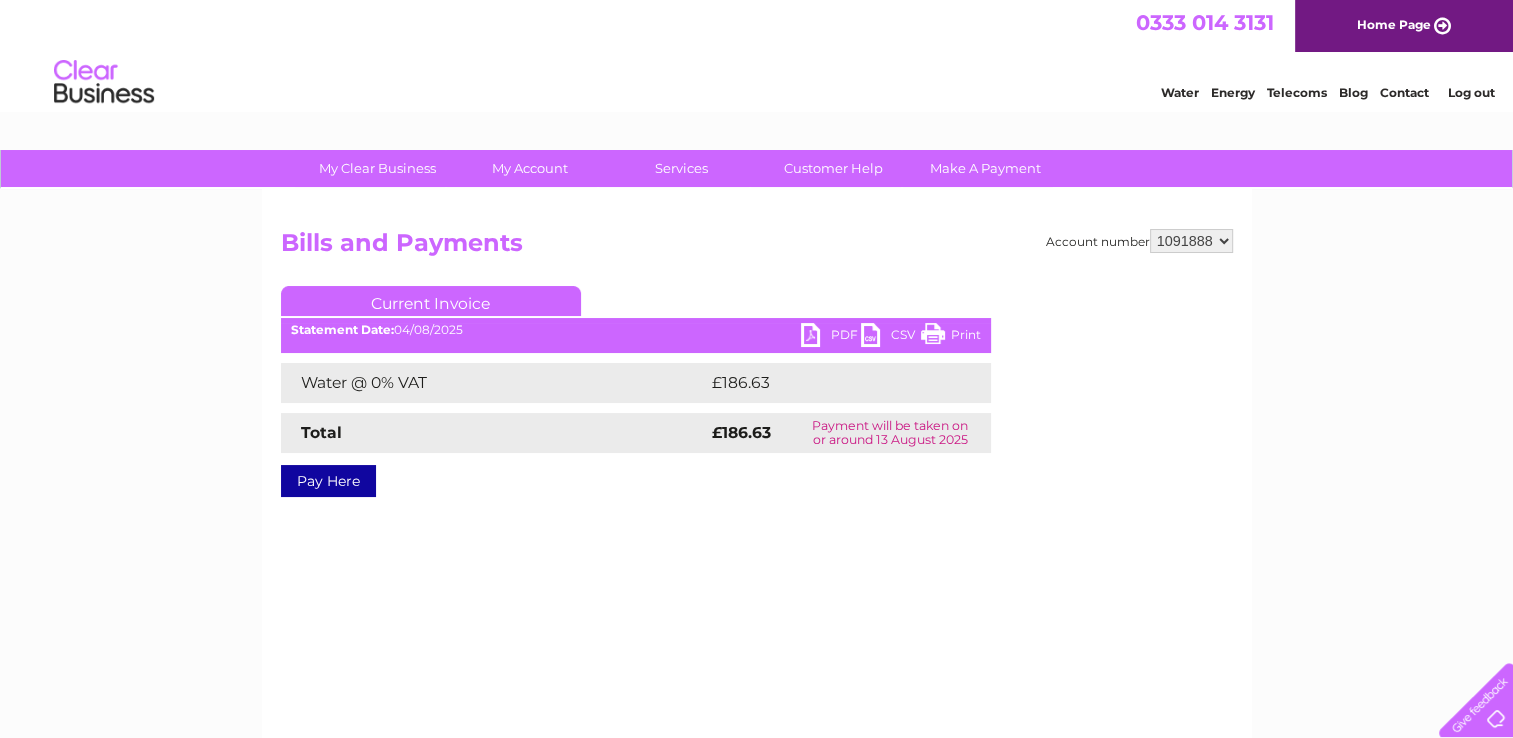 click on "994321
1091852
1091859
1091864
1091867
1091873
1091880
1091883
1091886
1091888
1091891" at bounding box center (1191, 241) 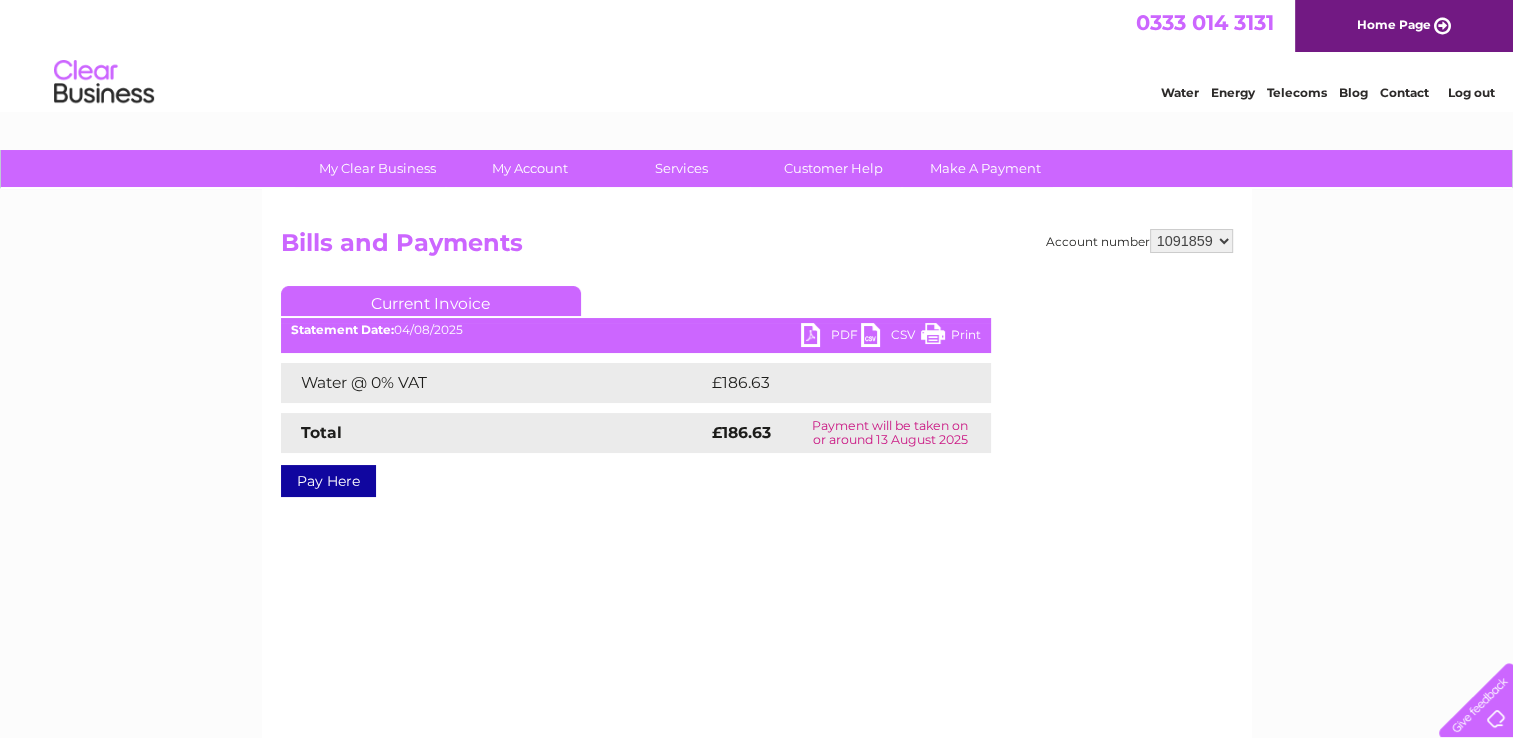click on "994321
1091852
1091859
1091864
1091867
1091873
1091880
1091883
1091886
1091888
1091891" at bounding box center [1191, 241] 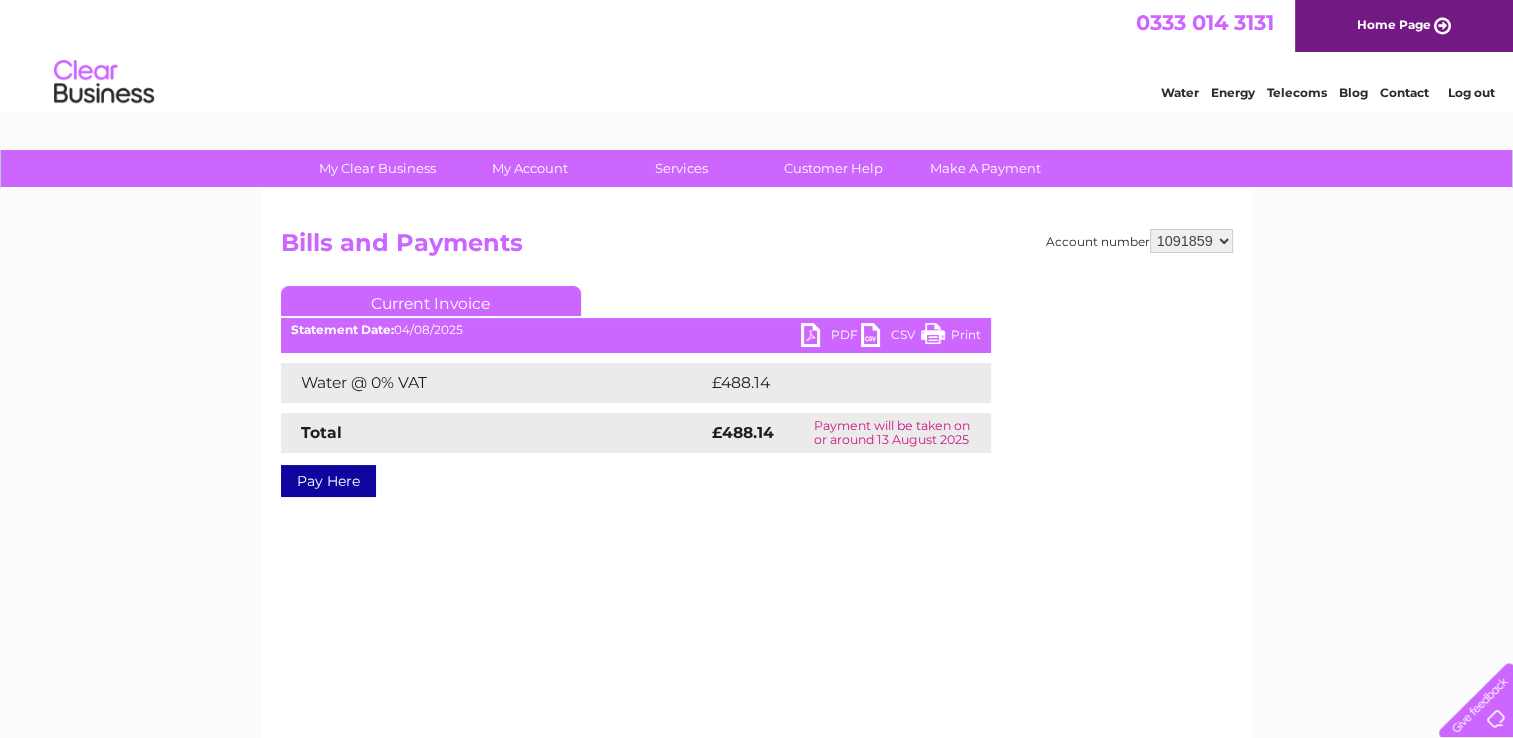 scroll, scrollTop: 0, scrollLeft: 0, axis: both 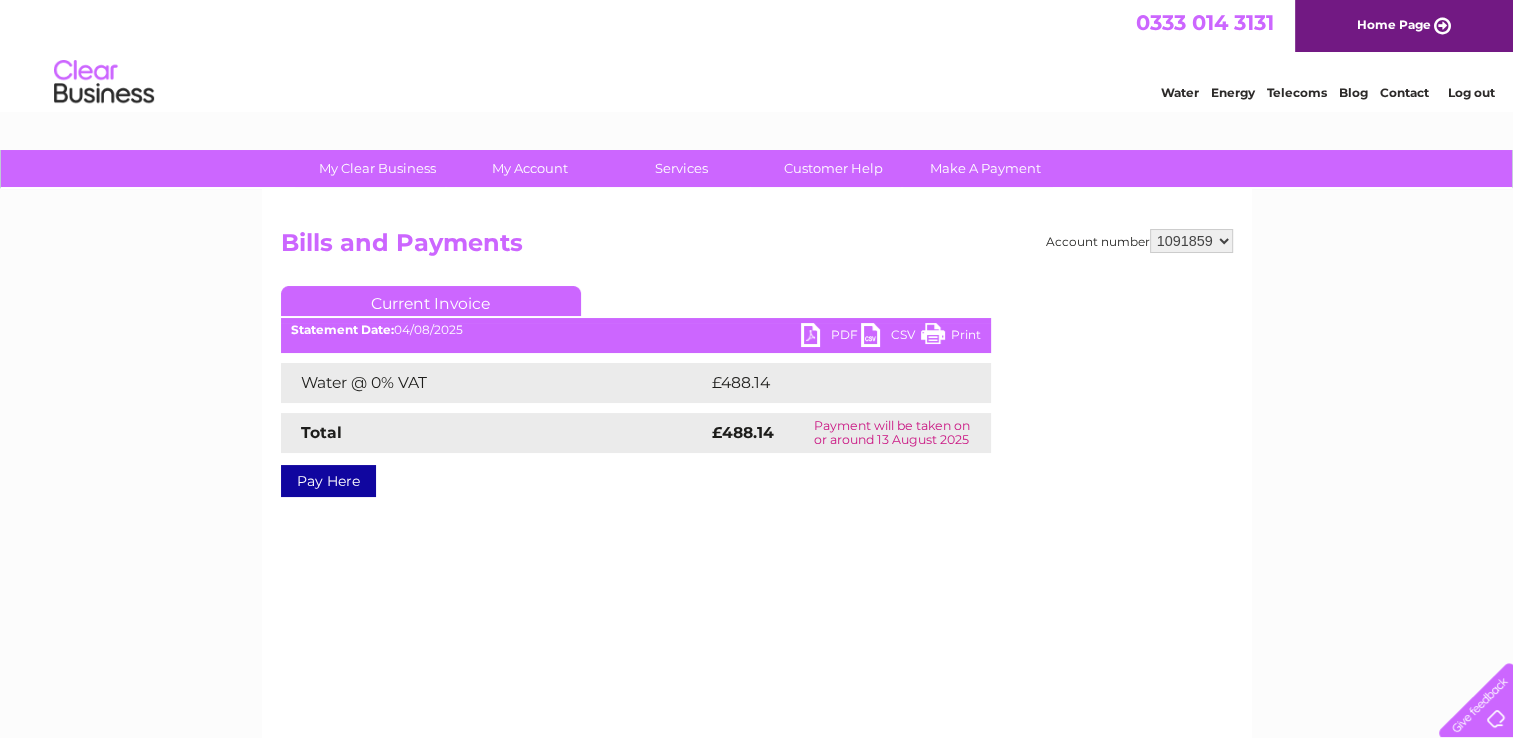 click on "PDF" at bounding box center [831, 337] 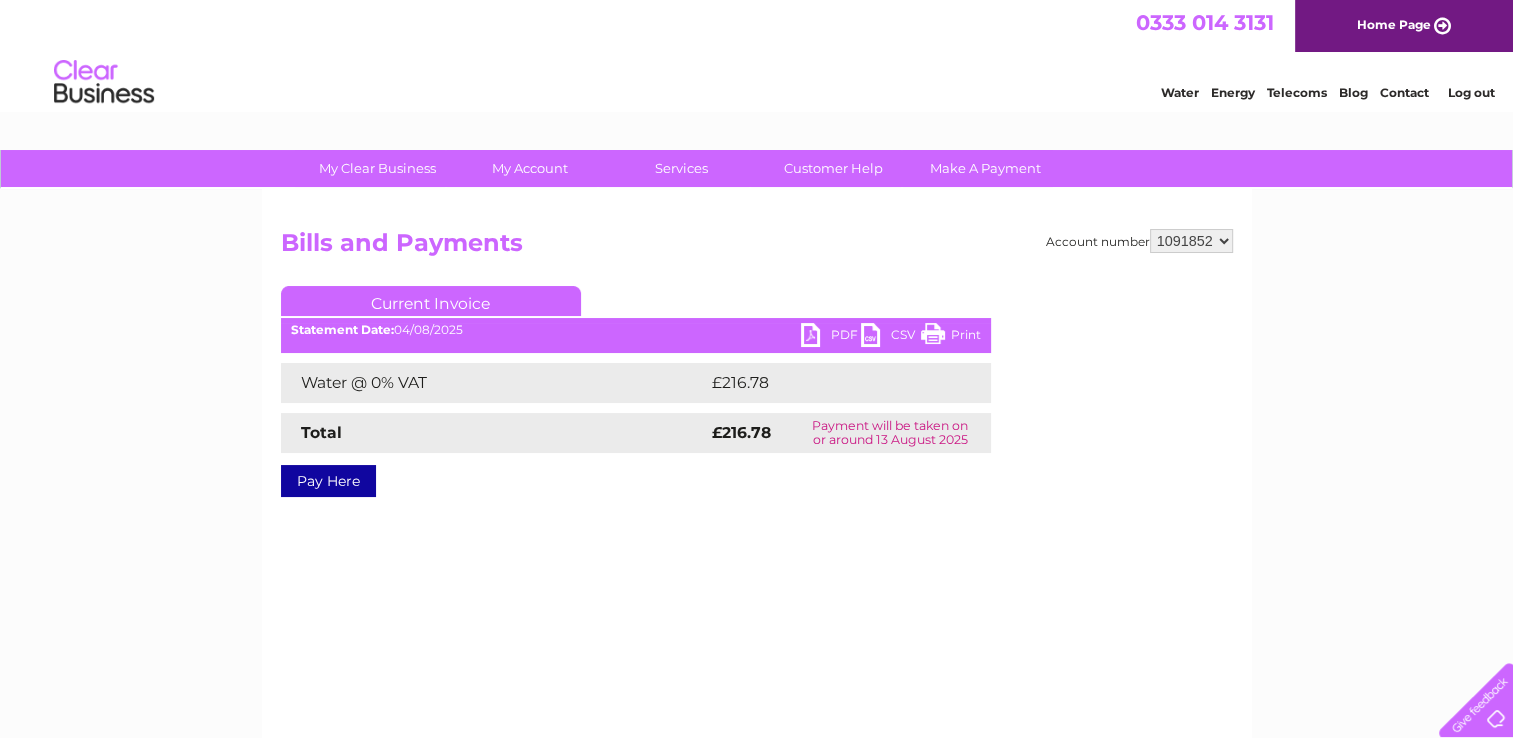 scroll, scrollTop: 0, scrollLeft: 0, axis: both 